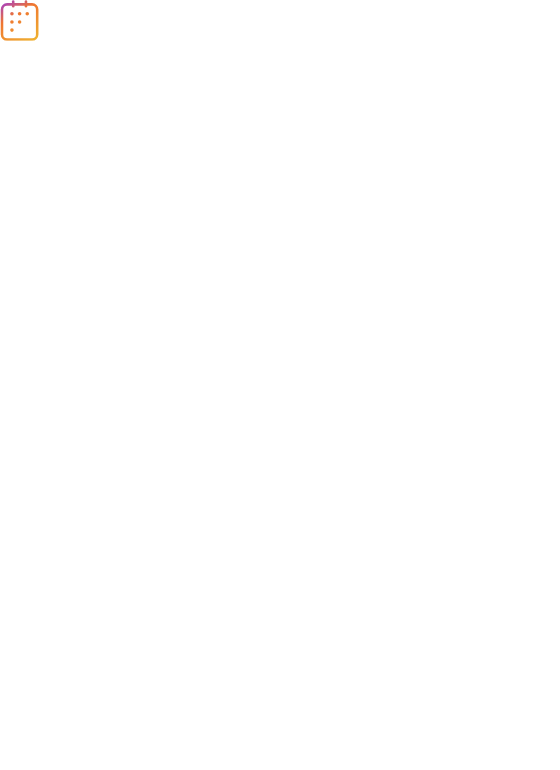 scroll, scrollTop: 0, scrollLeft: 0, axis: both 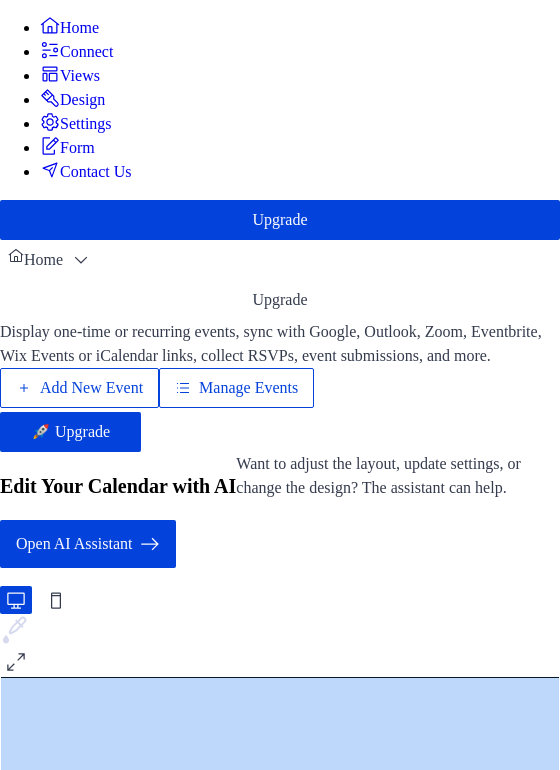 click on "Views" at bounding box center [80, 76] 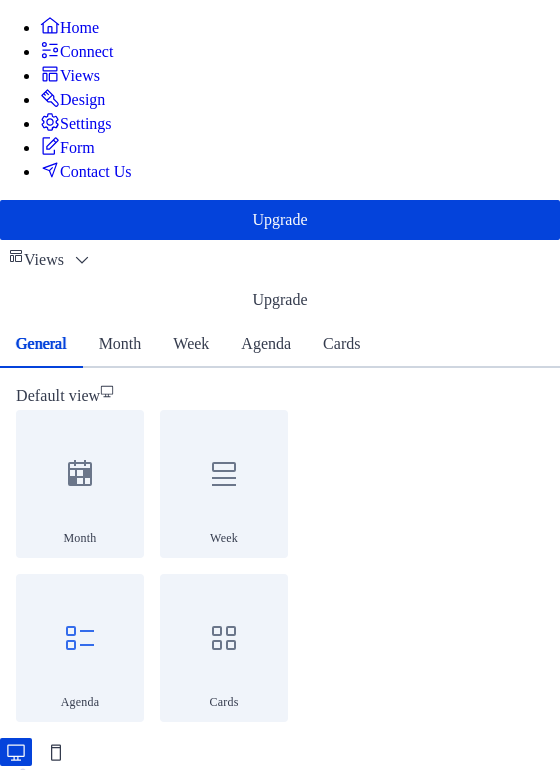 click on "Month" at bounding box center (120, 344) 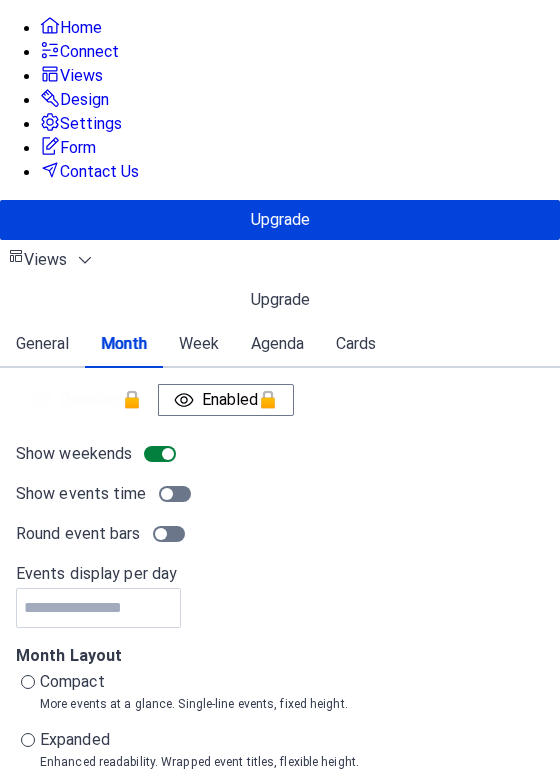 click on "Week" at bounding box center [199, 344] 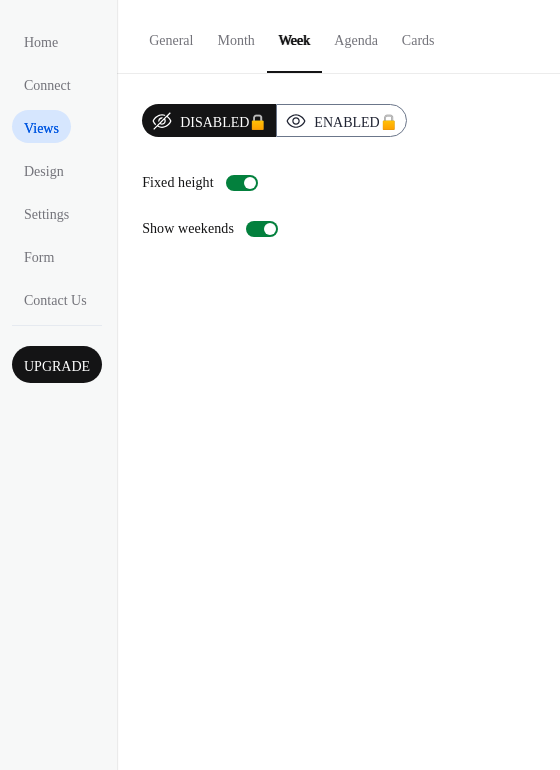 click on "Agenda" at bounding box center (356, 35) 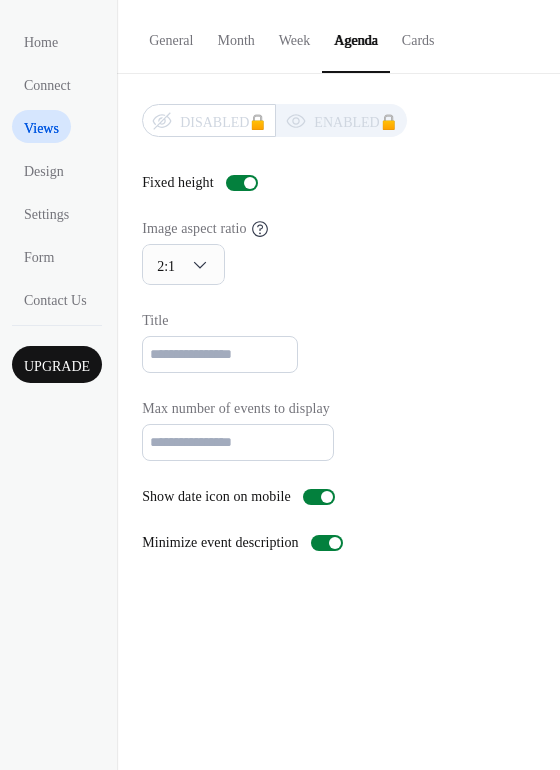 click on "Cards" at bounding box center (418, 35) 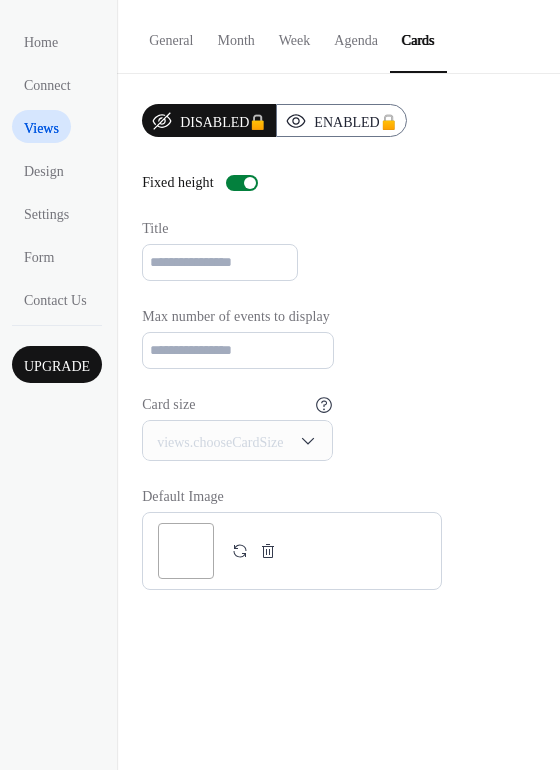 click on "General" at bounding box center [171, 35] 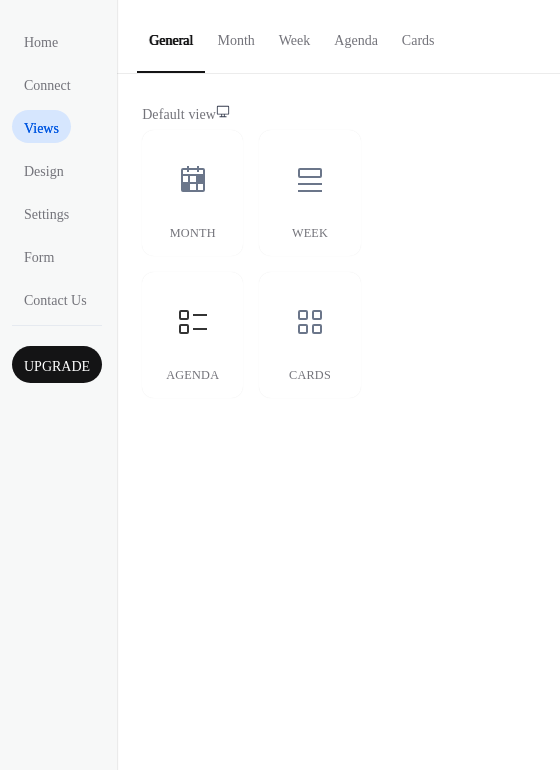 click on "Upgrade" at bounding box center [57, 366] 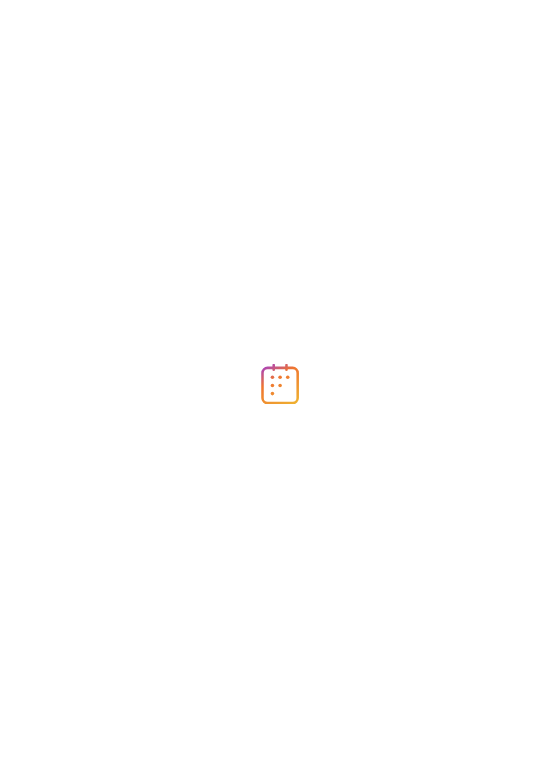 scroll, scrollTop: 0, scrollLeft: 0, axis: both 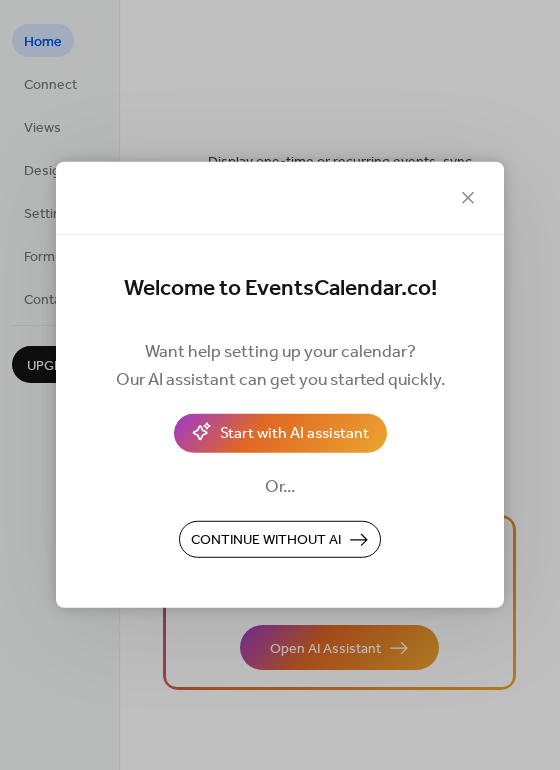 click on "Welcome to EventsCalendar.co! Want help setting up your calendar?  Our AI assistant can get you started quickly. Start with AI assistant Or... Continue without AI" at bounding box center (280, 421) 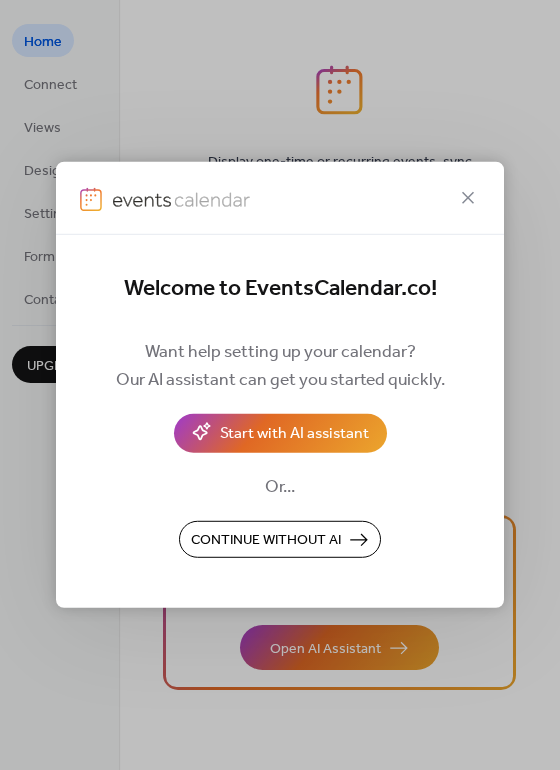 click on "Continue without AI" at bounding box center (266, 541) 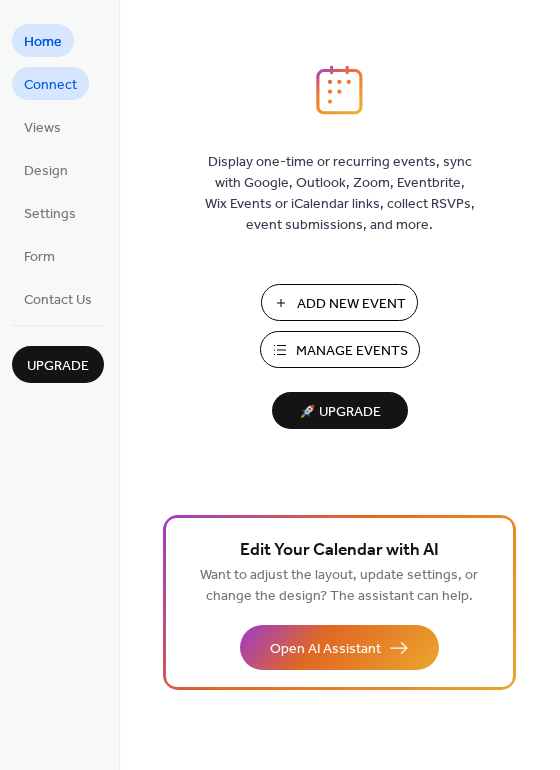 click on "Connect" at bounding box center (50, 85) 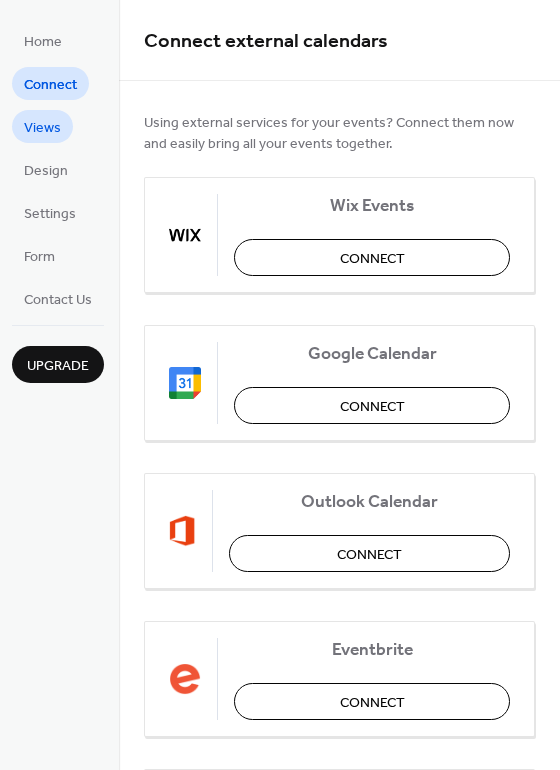 click on "Views" at bounding box center [42, 128] 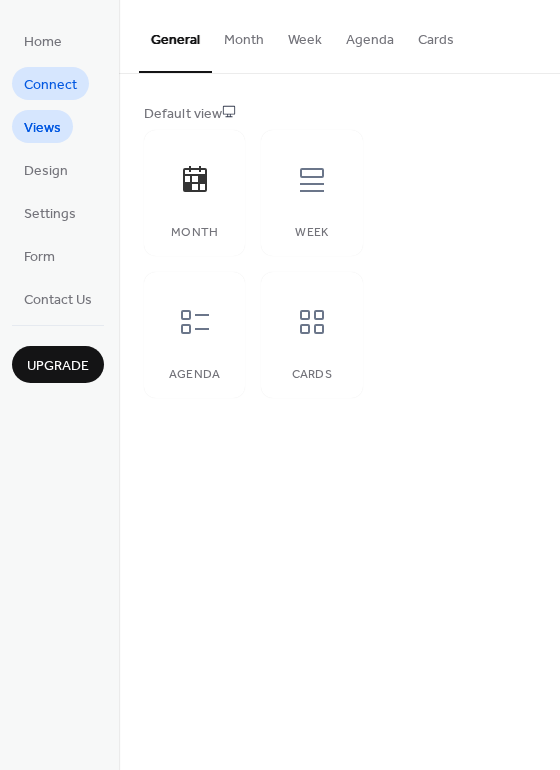 click on "Connect" at bounding box center [50, 85] 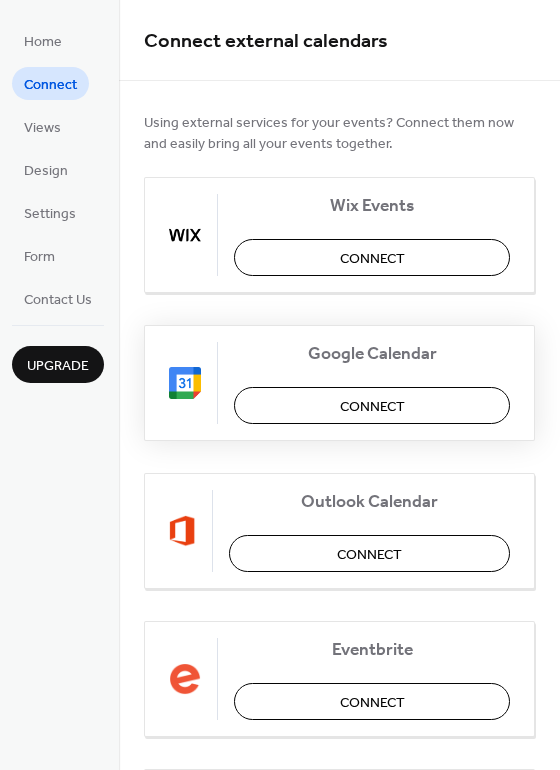 click on "Connect" at bounding box center [372, 405] 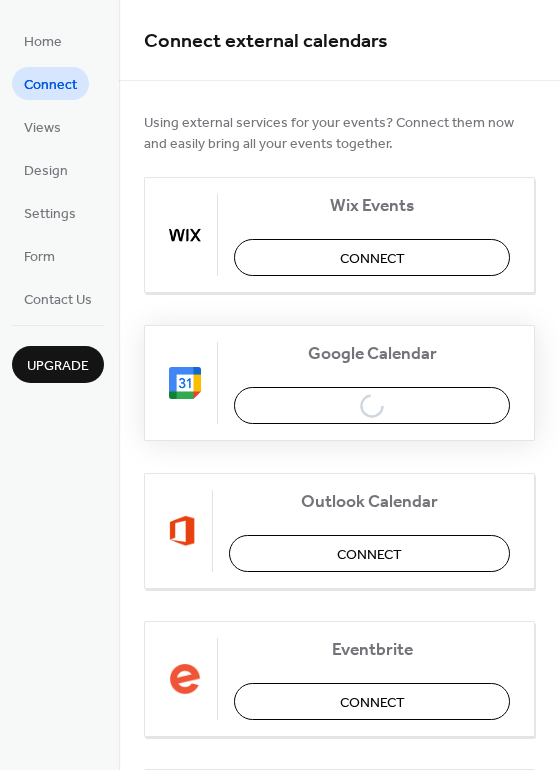 click on "Google Calendar Connect" at bounding box center [339, 383] 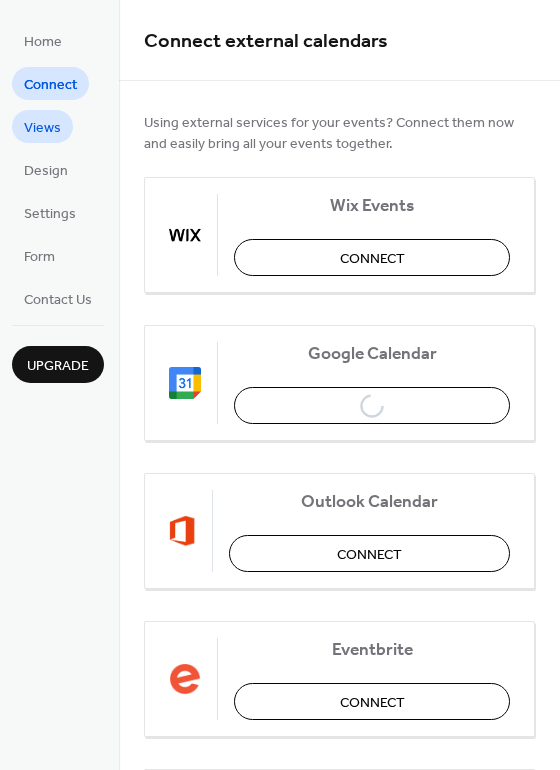 click on "Views" at bounding box center (42, 128) 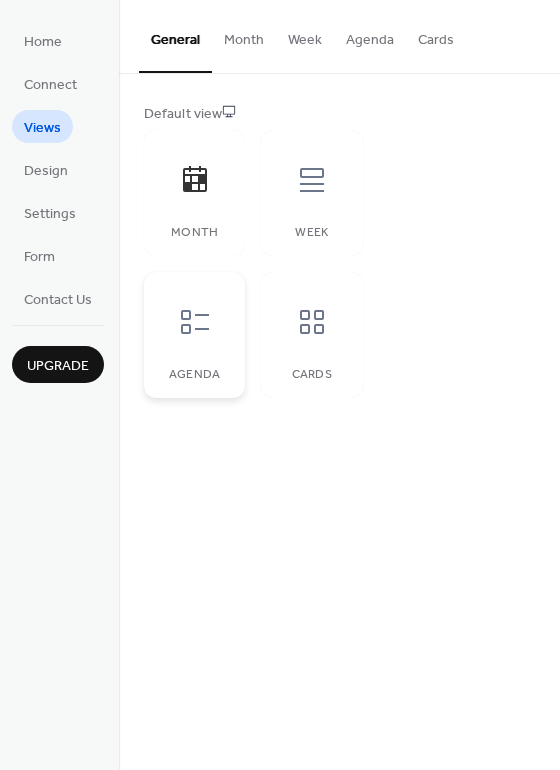 click 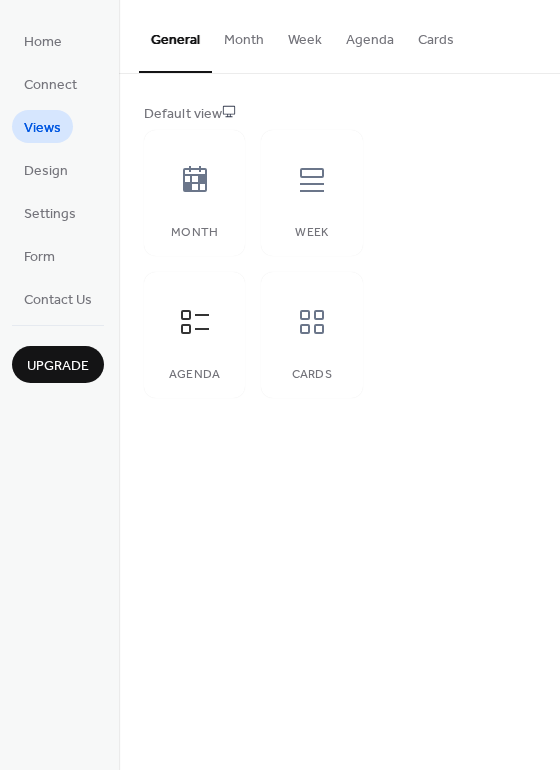 click on "Home Connect Views Design Settings Form Contact Us" at bounding box center [58, 169] 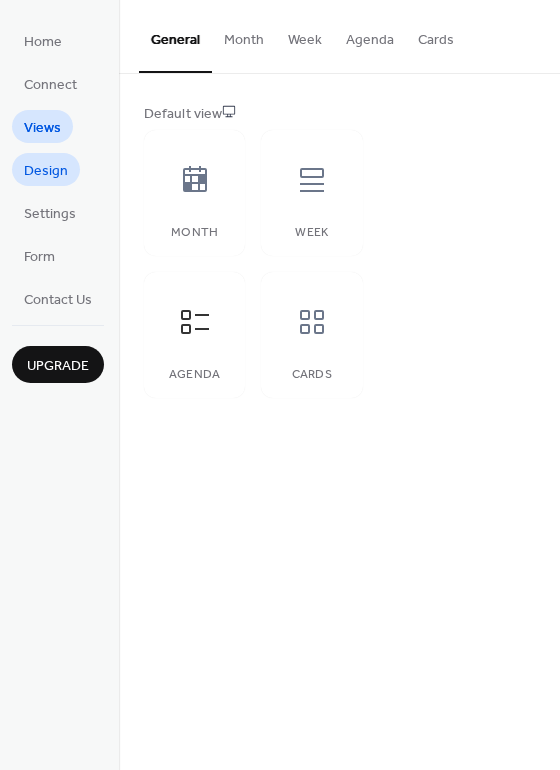 click on "Design" at bounding box center [46, 171] 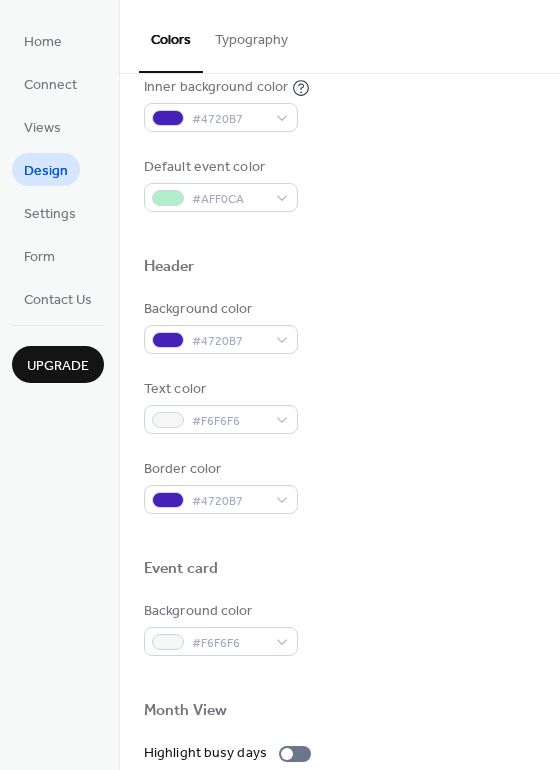 scroll, scrollTop: 413, scrollLeft: 0, axis: vertical 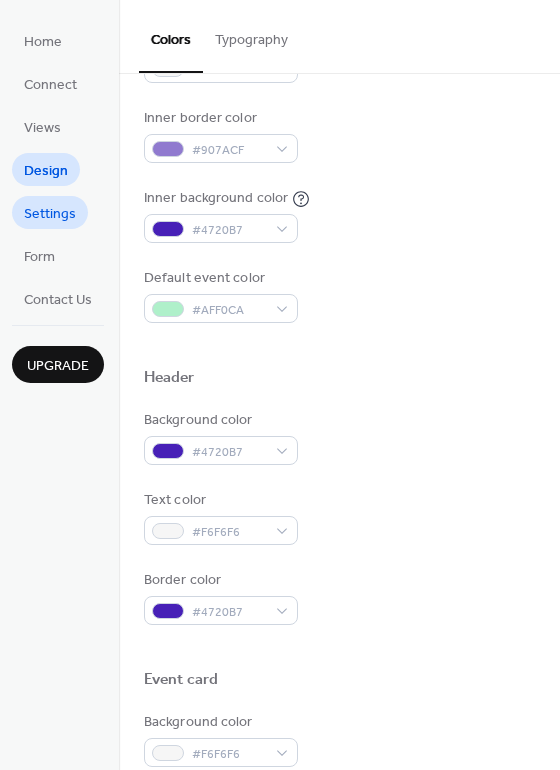 click on "Settings" at bounding box center [50, 214] 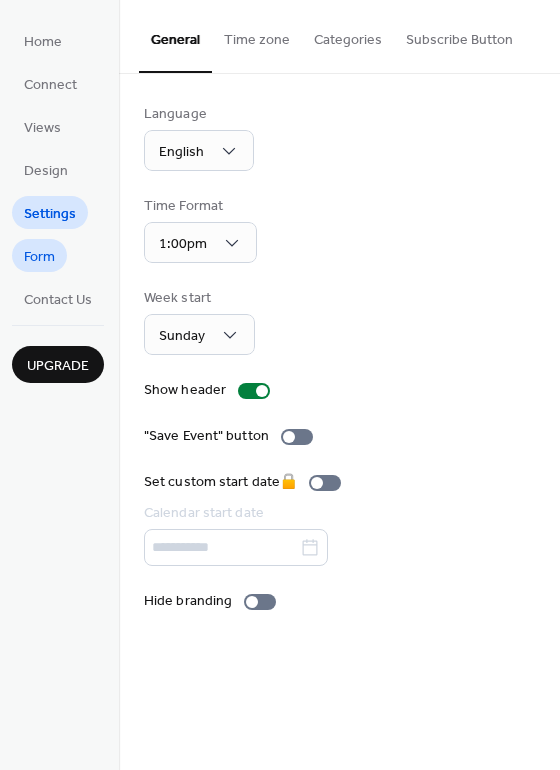 click on "Form" at bounding box center (39, 255) 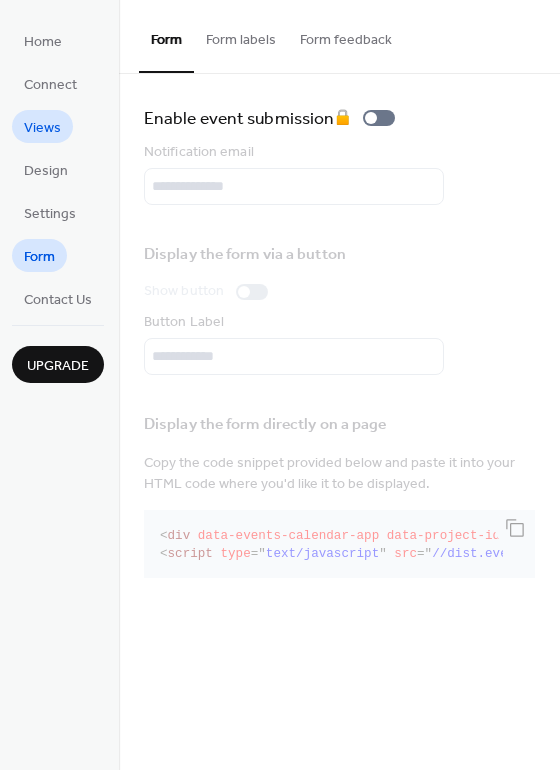 click on "Views" at bounding box center [42, 128] 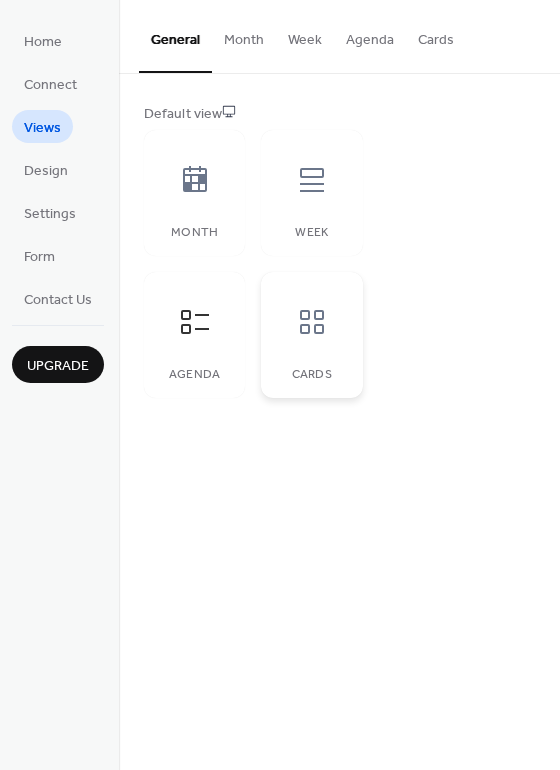 click 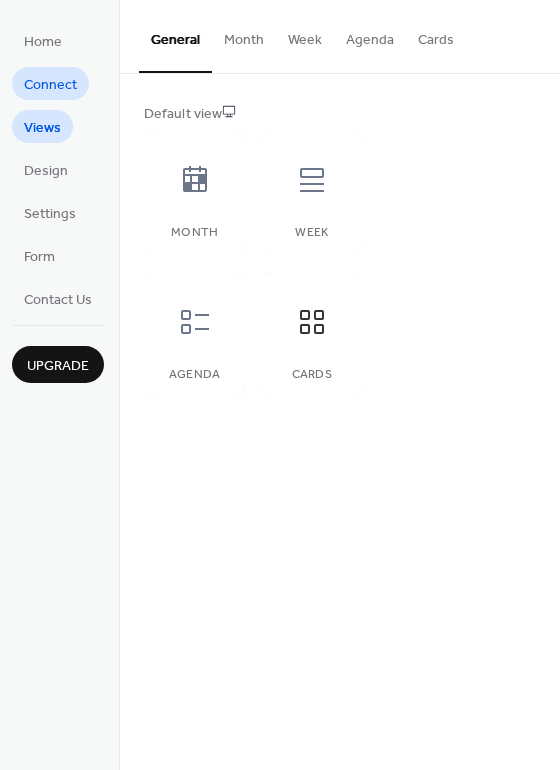 click on "Connect" at bounding box center [50, 85] 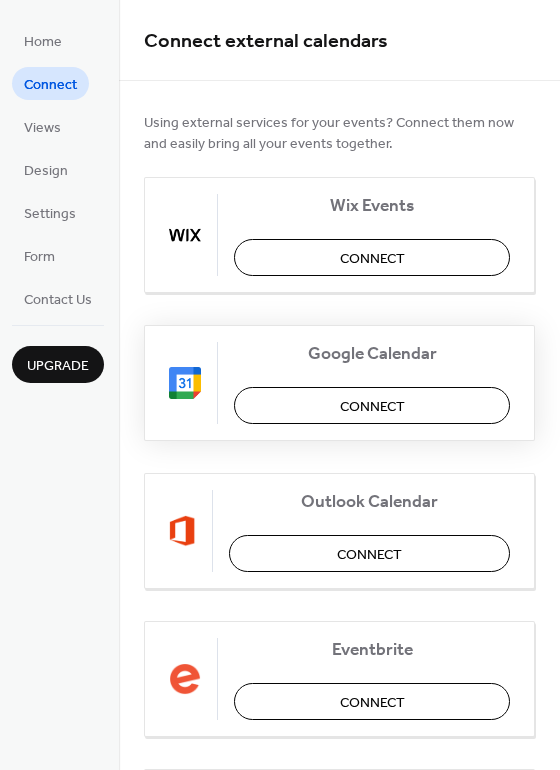 click on "Connect" at bounding box center (372, 407) 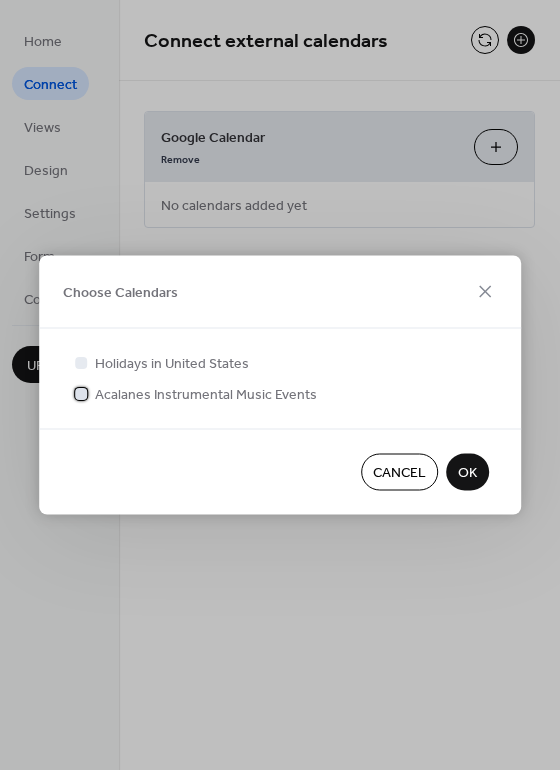 click on "Acalanes Instrumental Music Events" at bounding box center (206, 395) 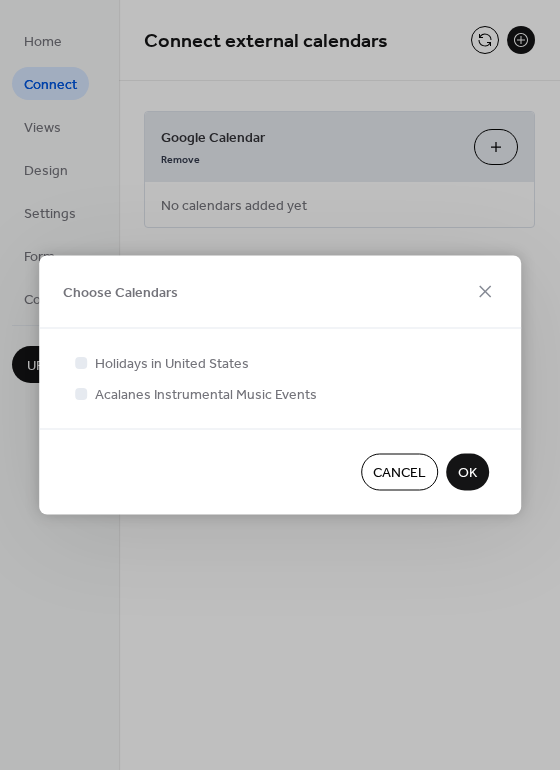 click on "OK" at bounding box center (467, 473) 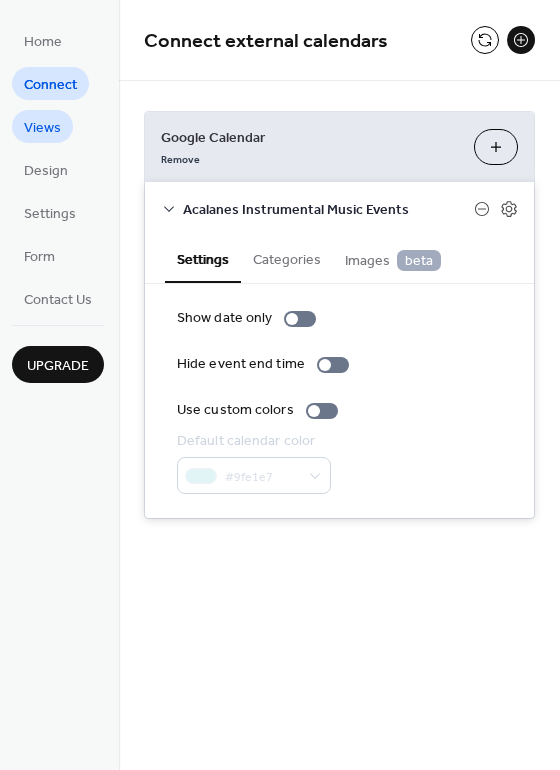 click on "Views" at bounding box center [42, 128] 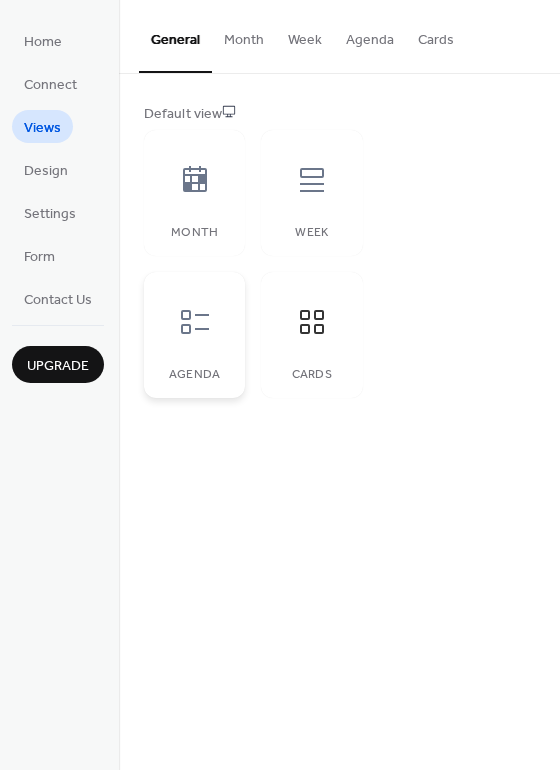 click 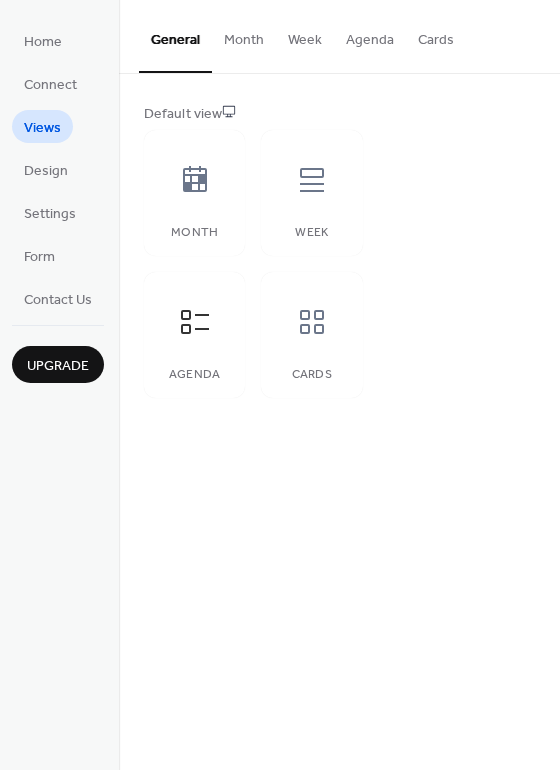 click on "Default view" at bounding box center (337, 114) 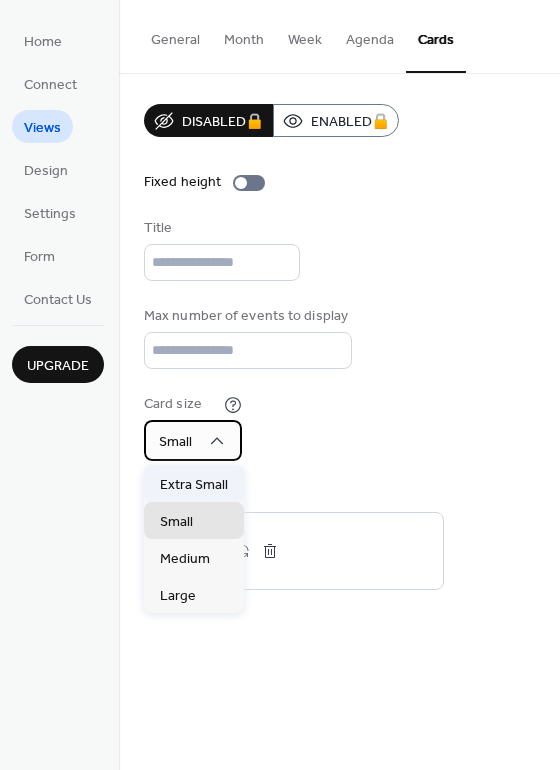 drag, startPoint x: 212, startPoint y: 445, endPoint x: 201, endPoint y: 479, distance: 35.735138 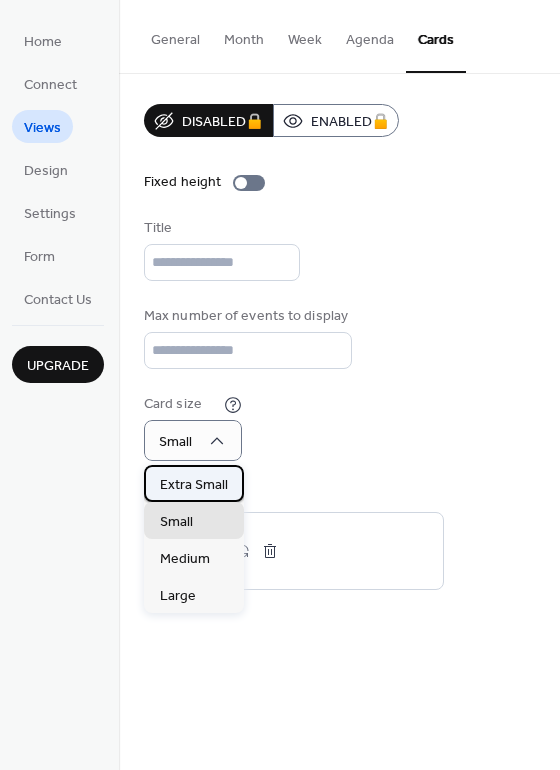 click on "Extra Small" at bounding box center (194, 484) 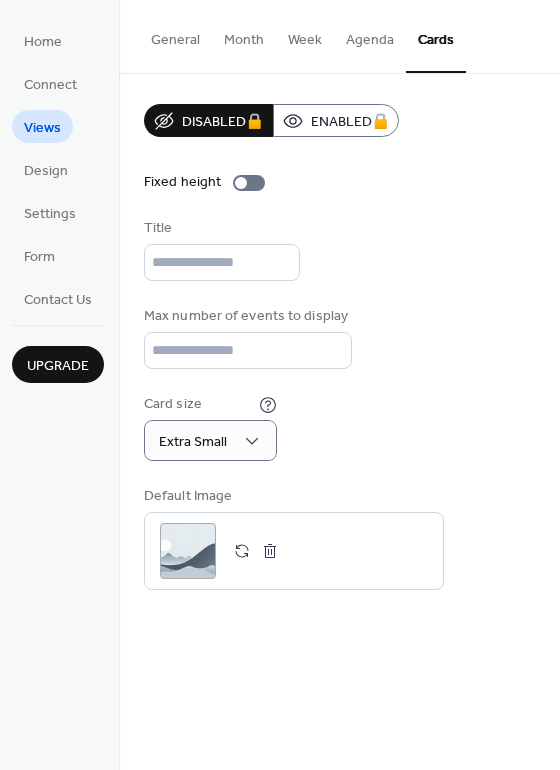 click on "General" at bounding box center [175, 35] 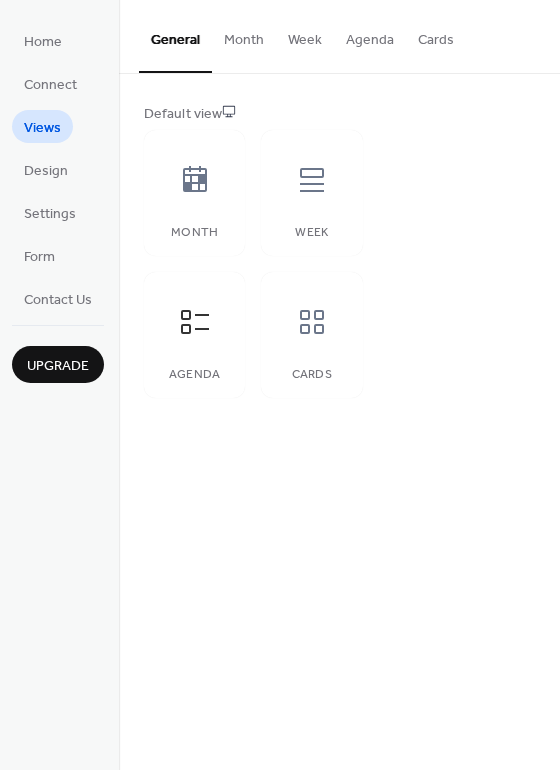 click on "Agenda" at bounding box center [370, 35] 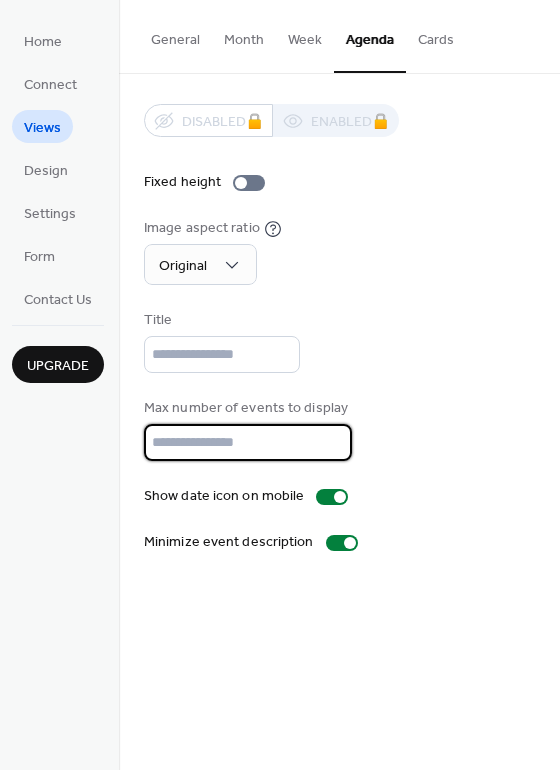 click on "**" at bounding box center (248, 442) 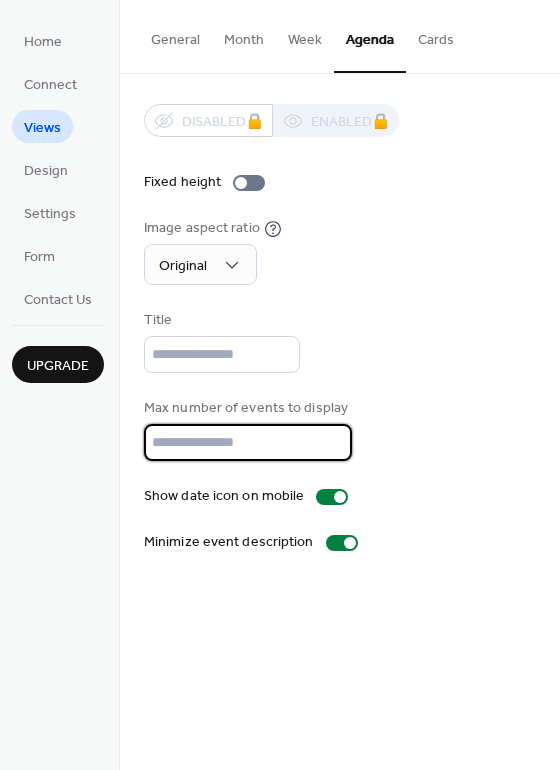 type on "***" 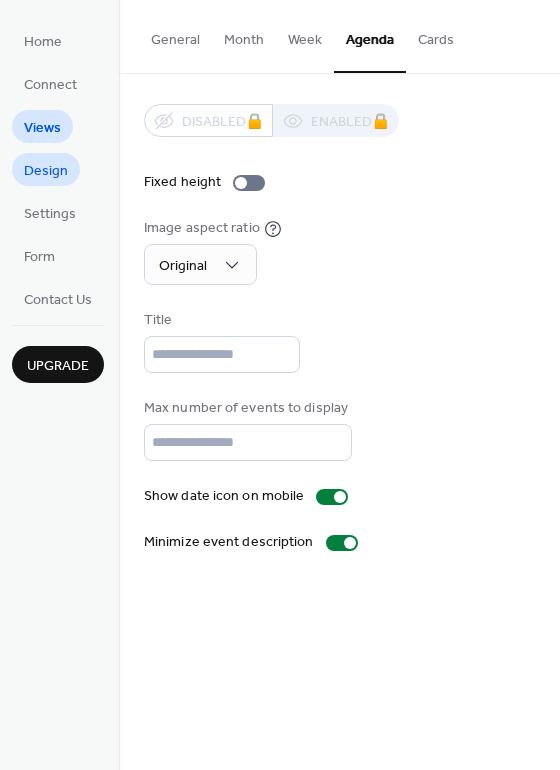 click on "Design" at bounding box center [46, 171] 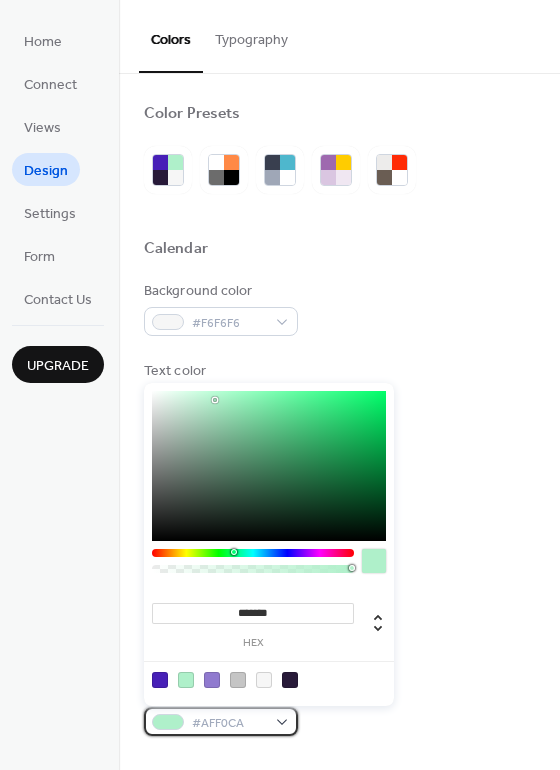 click on "#AFF0CA" at bounding box center (229, 723) 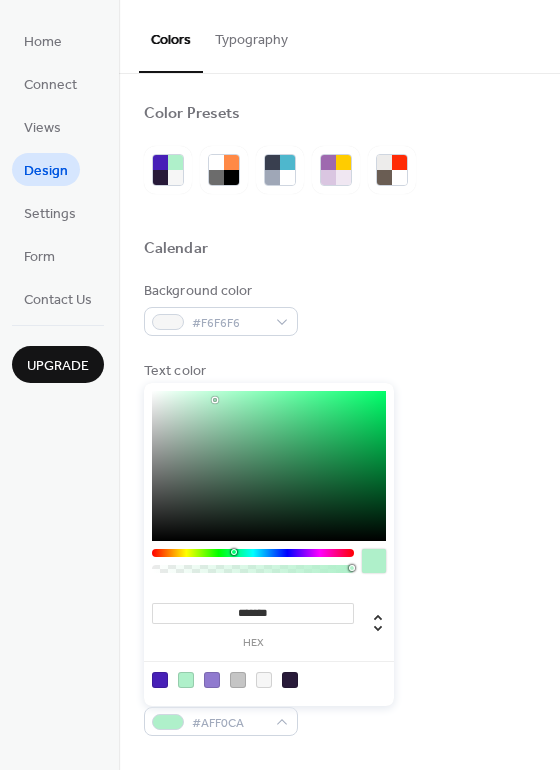 click at bounding box center [253, 553] 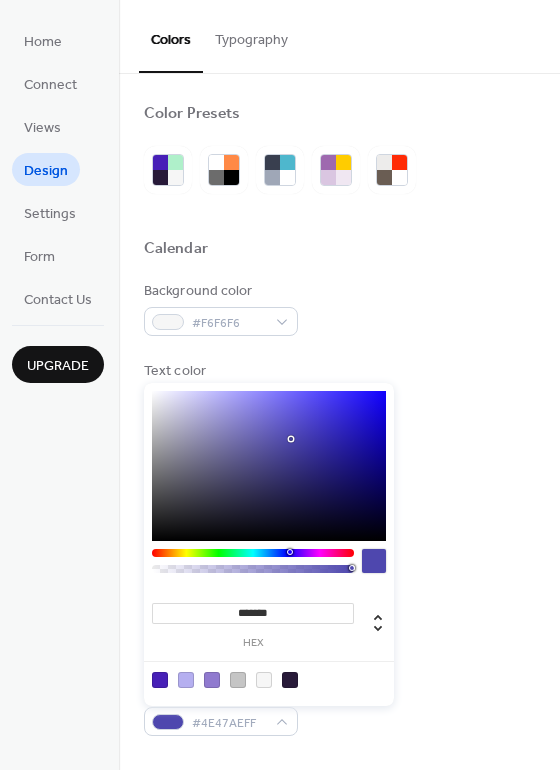 type on "*******" 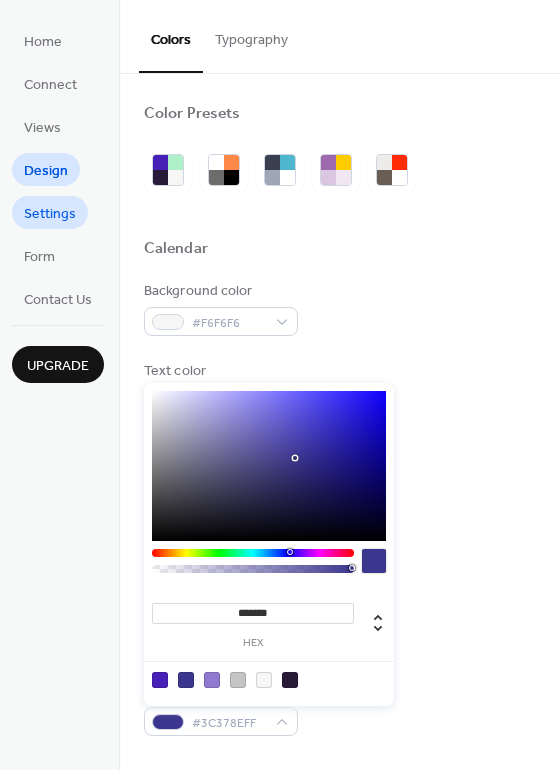 click on "Settings" at bounding box center [50, 214] 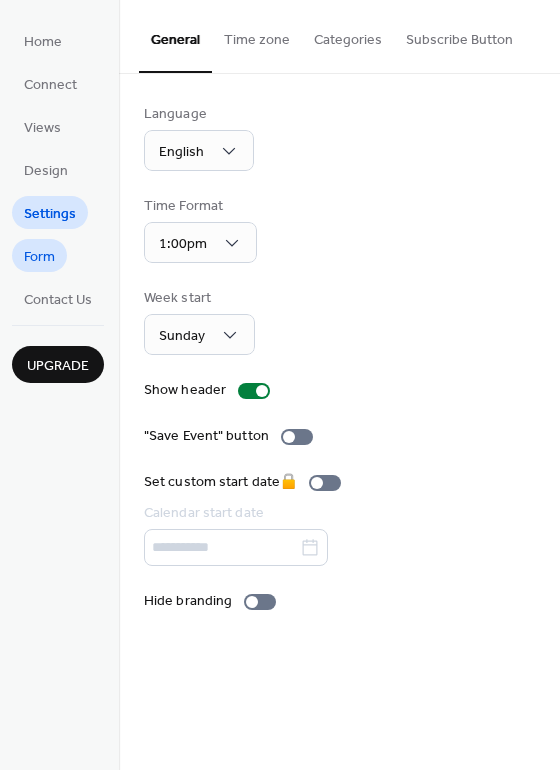 click on "Form" at bounding box center (39, 257) 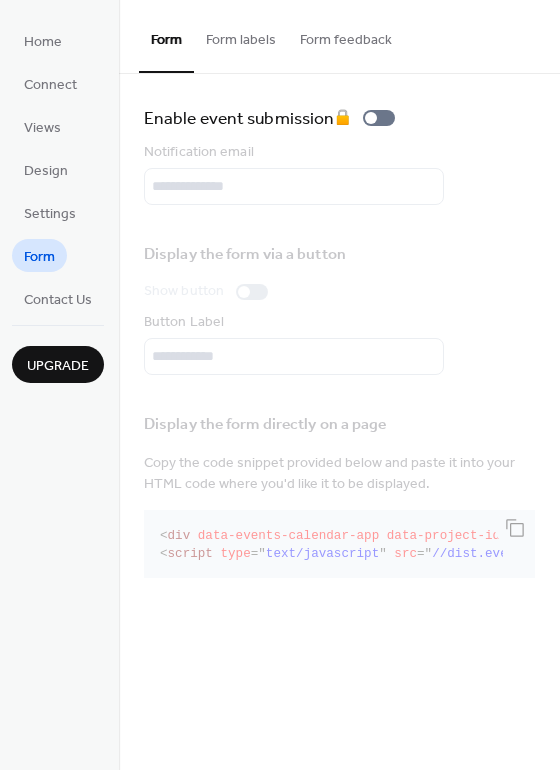 click on "Form labels" at bounding box center (241, 35) 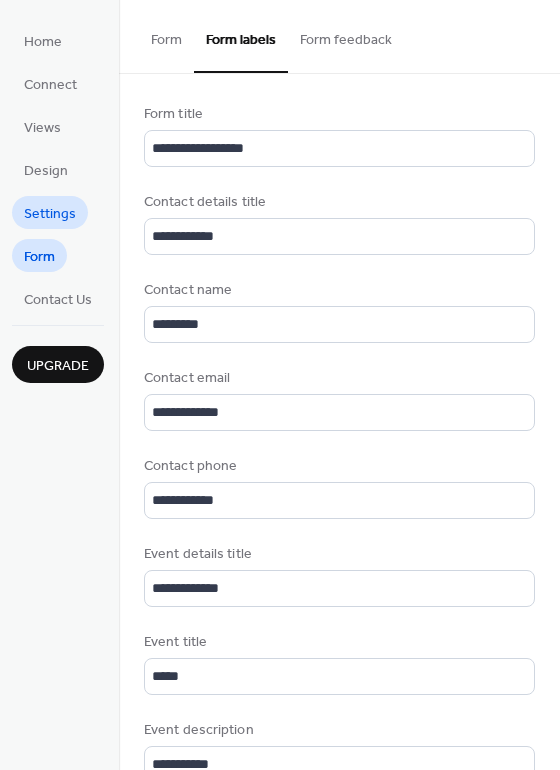 click on "Settings" at bounding box center (50, 214) 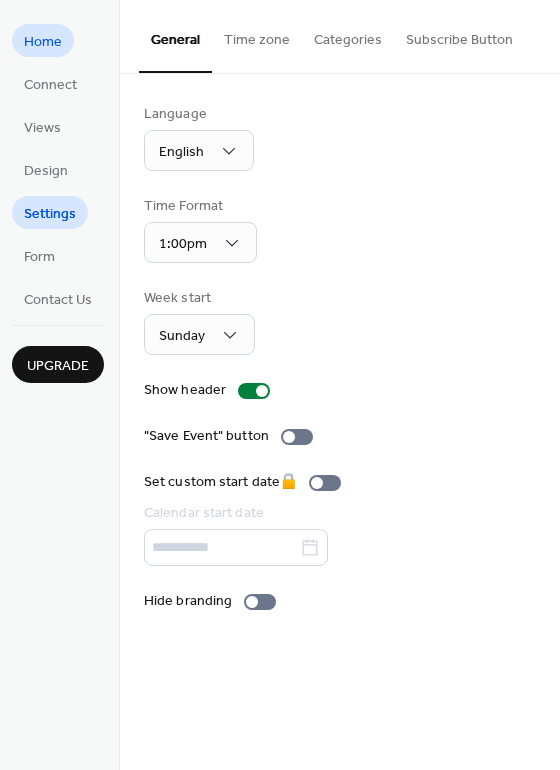 click on "Home" at bounding box center (43, 42) 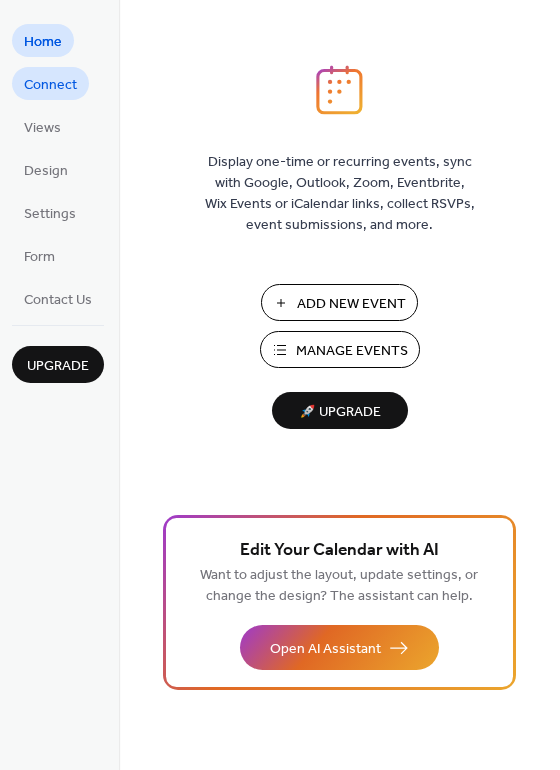 click on "Connect" at bounding box center [50, 85] 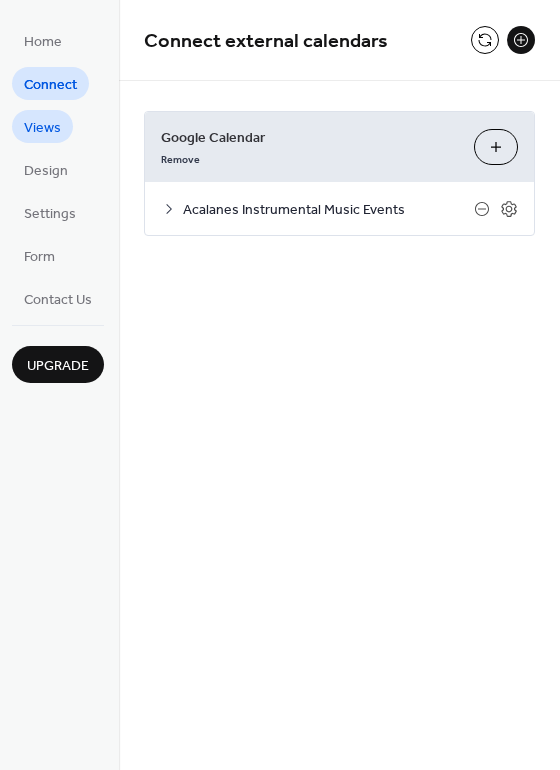 click on "Views" at bounding box center (42, 128) 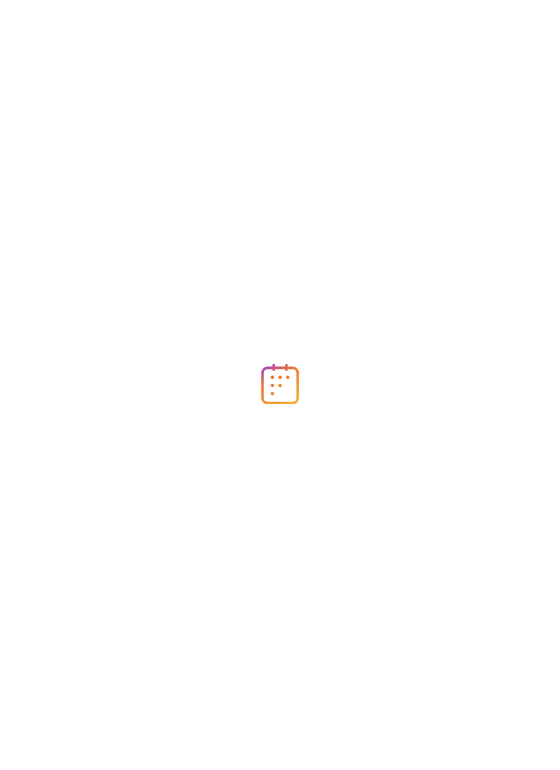 scroll, scrollTop: 0, scrollLeft: 0, axis: both 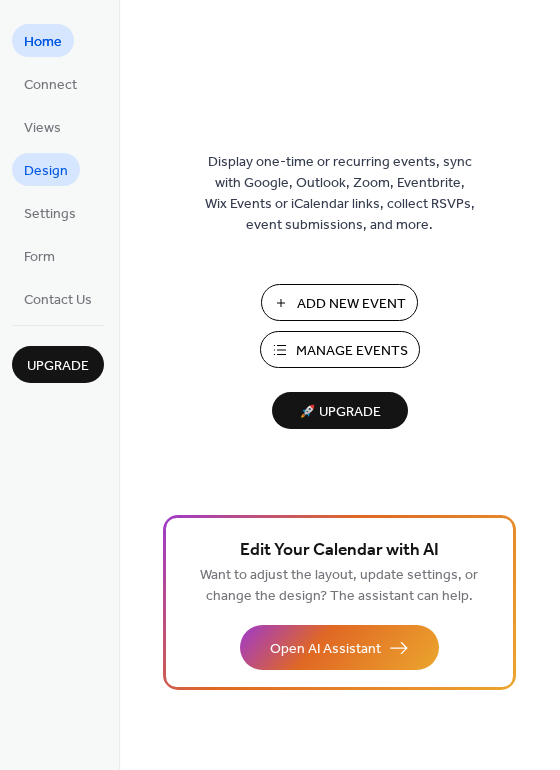click on "Design" at bounding box center (46, 171) 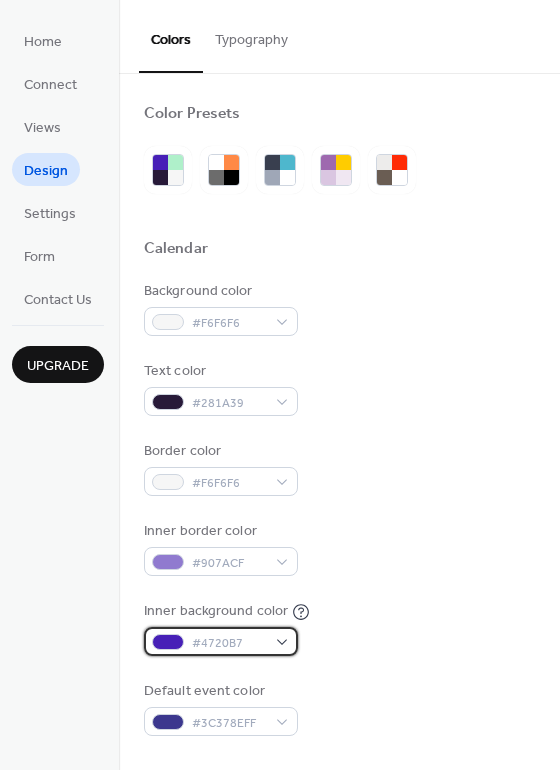 click at bounding box center [168, 642] 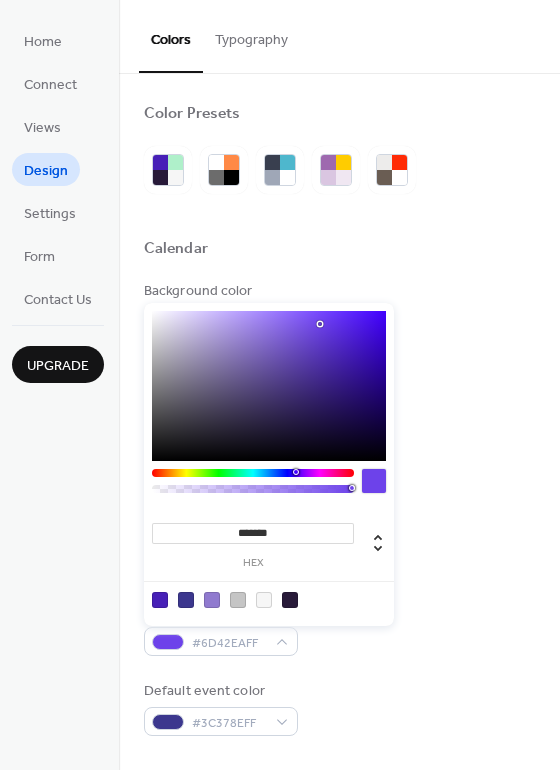 click at bounding box center (269, 386) 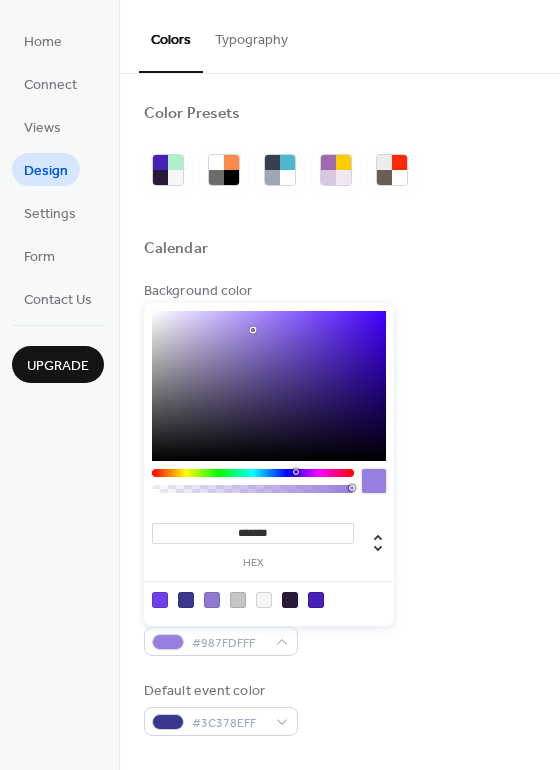 click at bounding box center [269, 386] 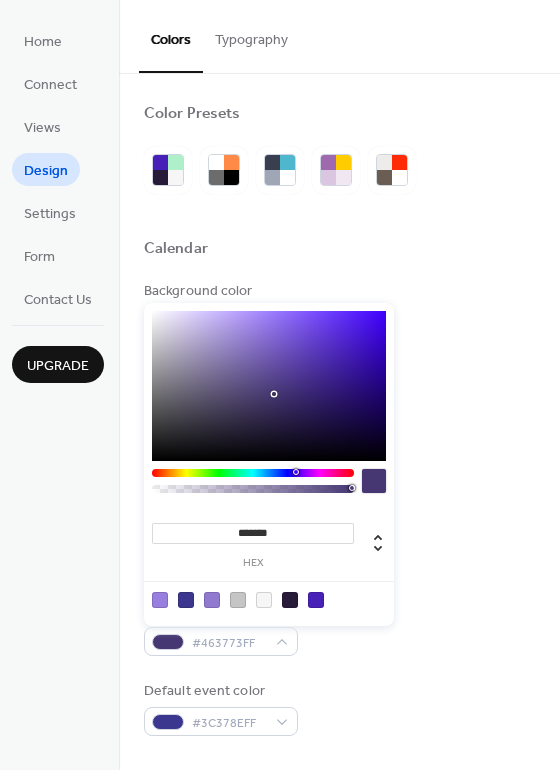 click at bounding box center (269, 386) 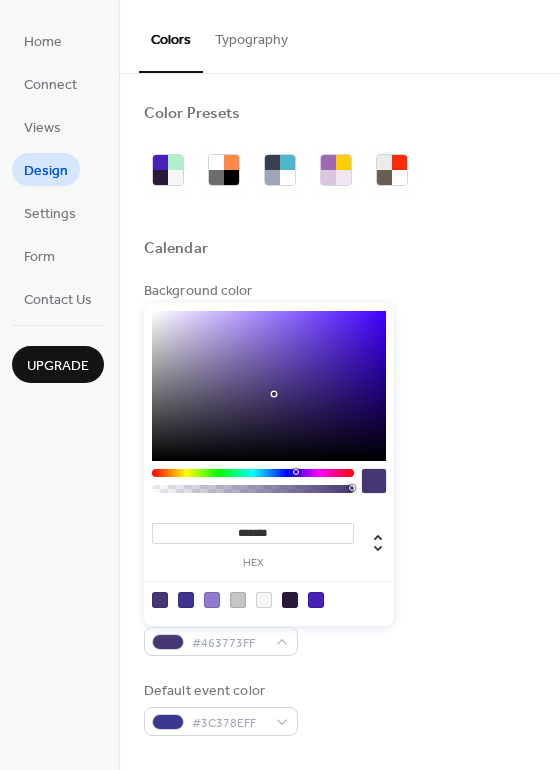 type on "*******" 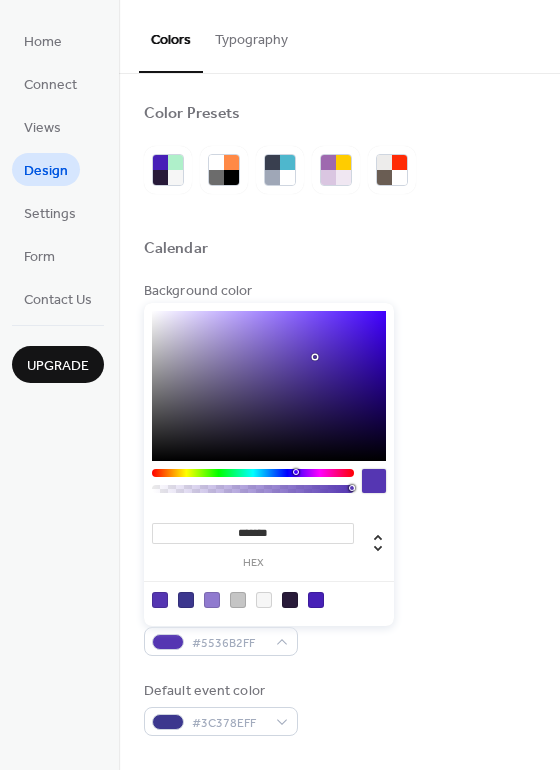 click at bounding box center (339, 216) 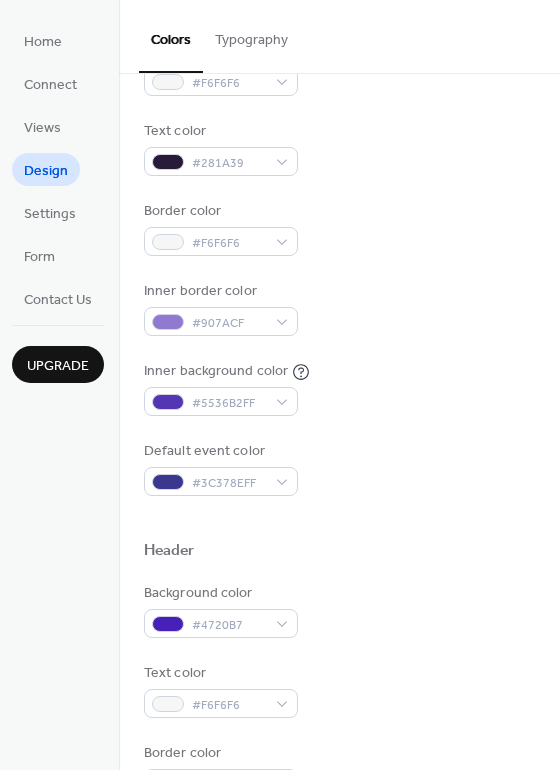 scroll, scrollTop: 250, scrollLeft: 0, axis: vertical 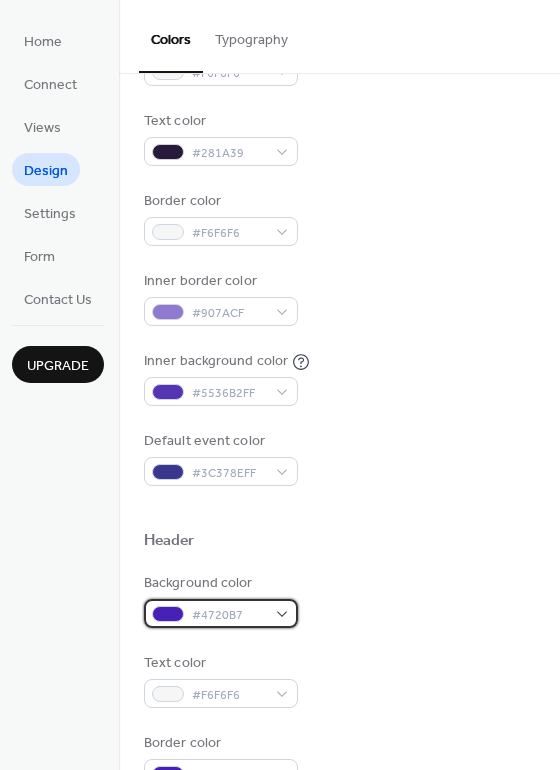 click on "#4720B7" at bounding box center (221, 613) 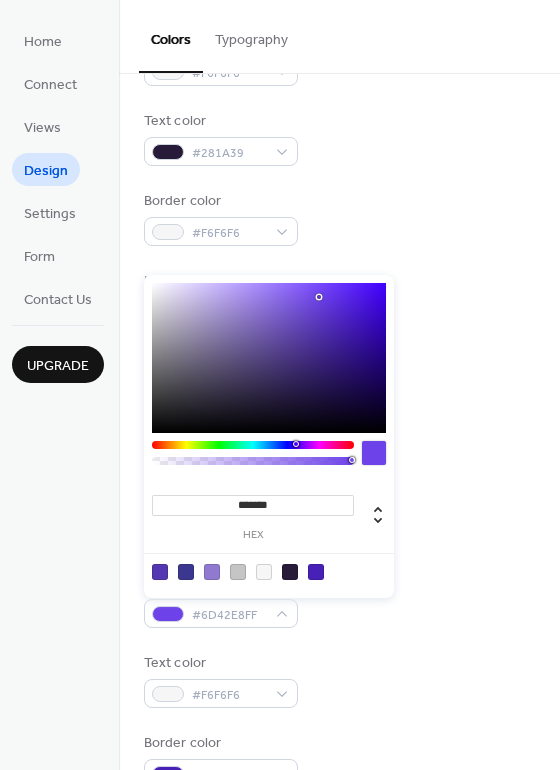 click at bounding box center (269, 358) 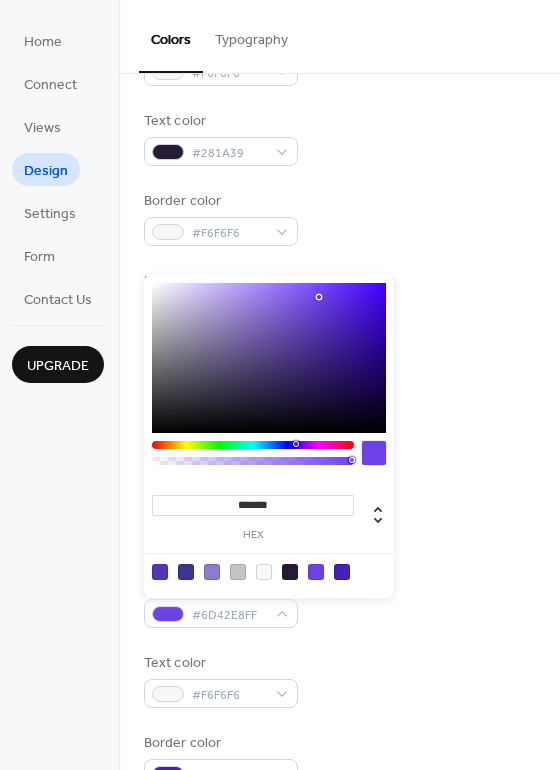 drag, startPoint x: 292, startPoint y: 450, endPoint x: 269, endPoint y: 445, distance: 23.537205 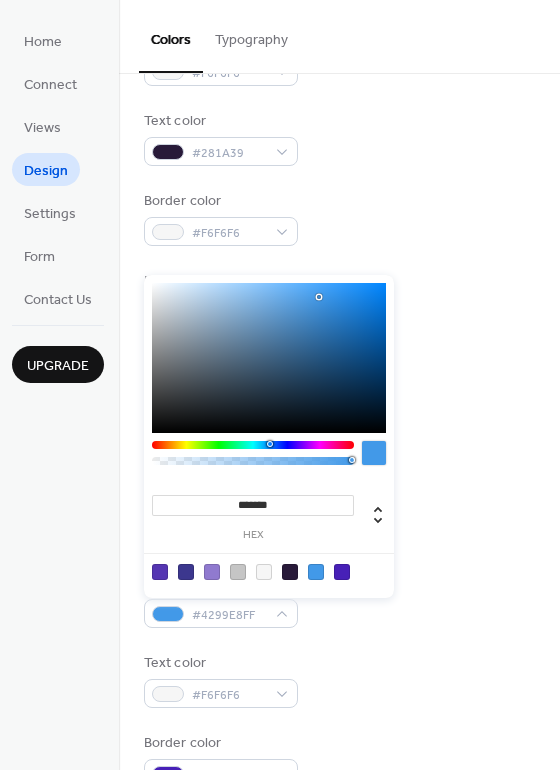 type on "*******" 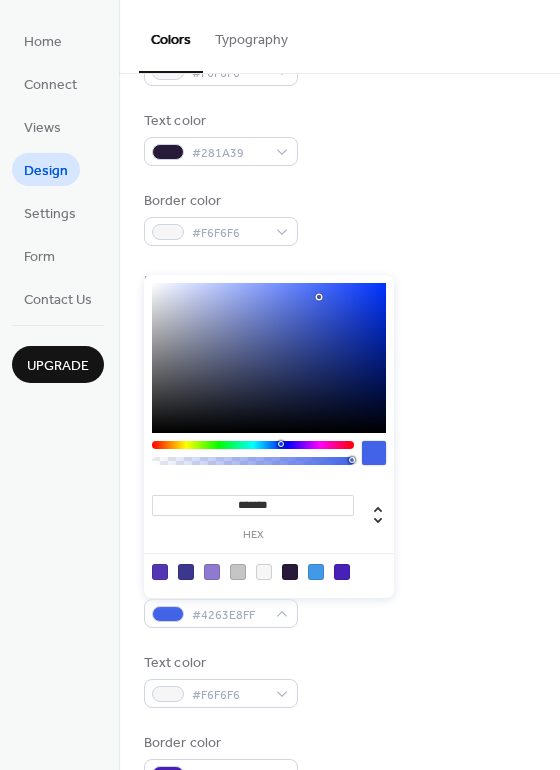 click at bounding box center [253, 445] 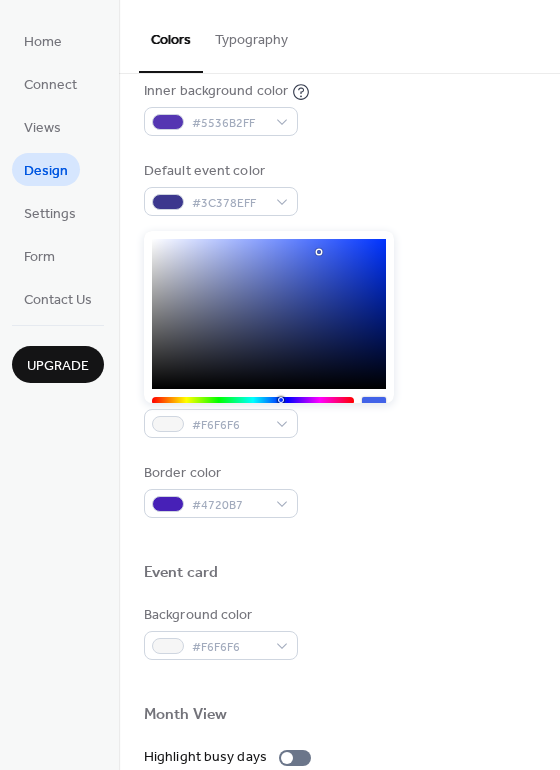scroll, scrollTop: 350, scrollLeft: 0, axis: vertical 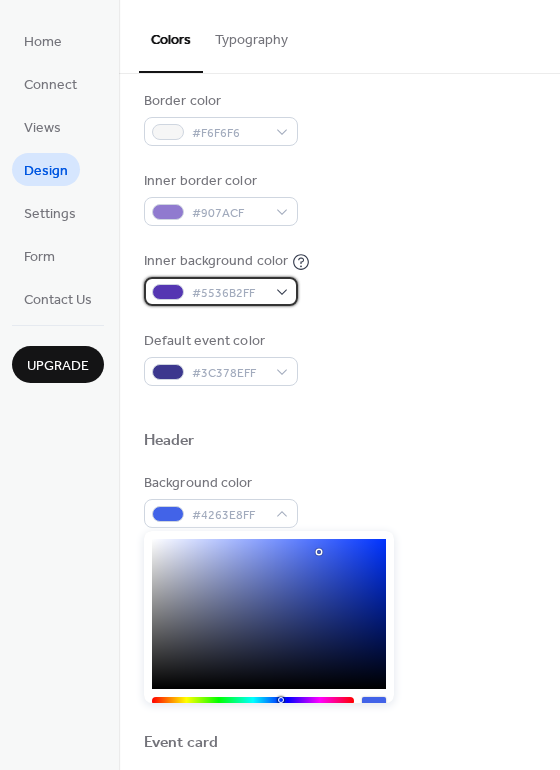 click on "#5536B2FF" at bounding box center [229, 293] 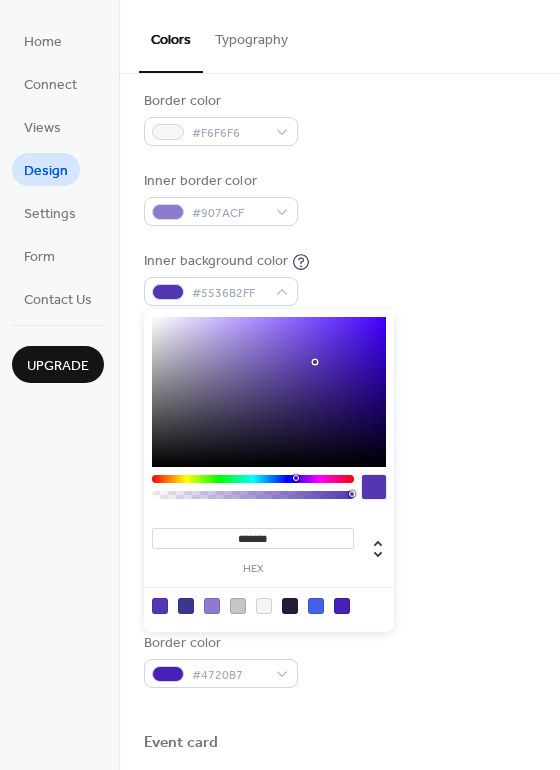 type on "*******" 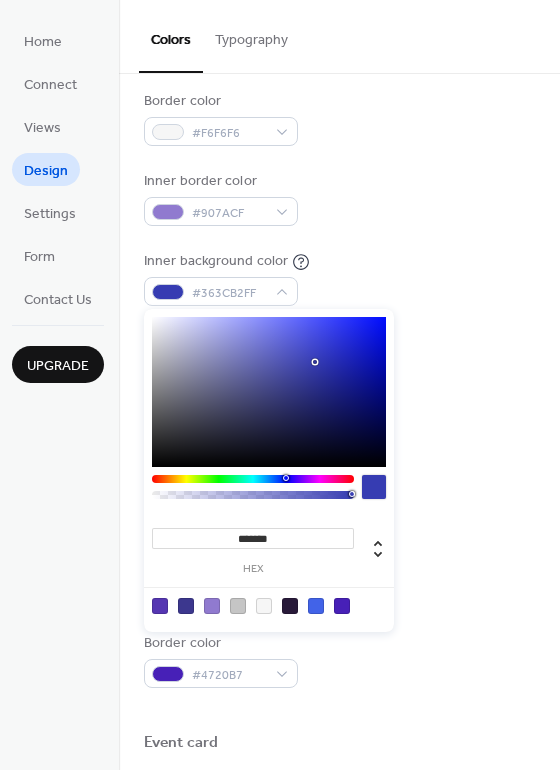 click at bounding box center [253, 479] 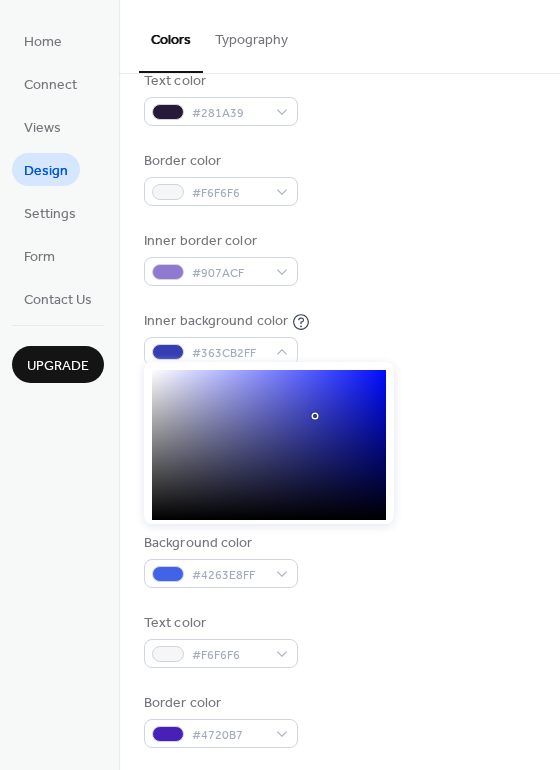 scroll, scrollTop: 276, scrollLeft: 0, axis: vertical 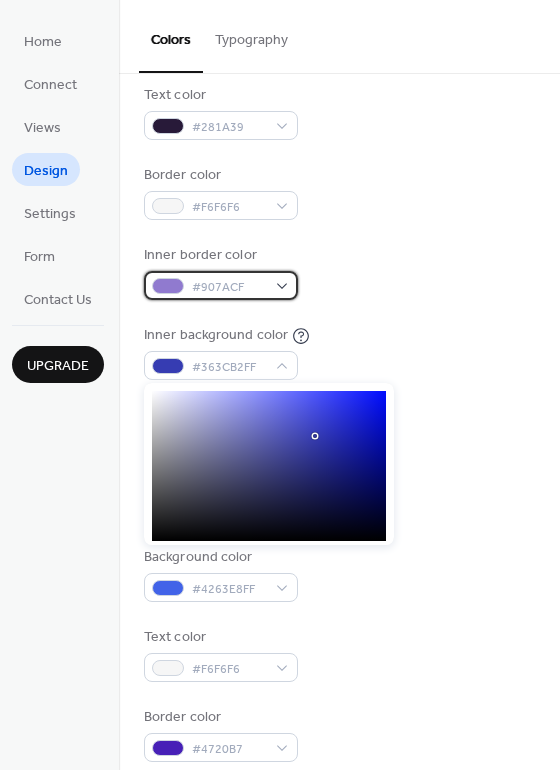 click on "#907ACF" at bounding box center (221, 285) 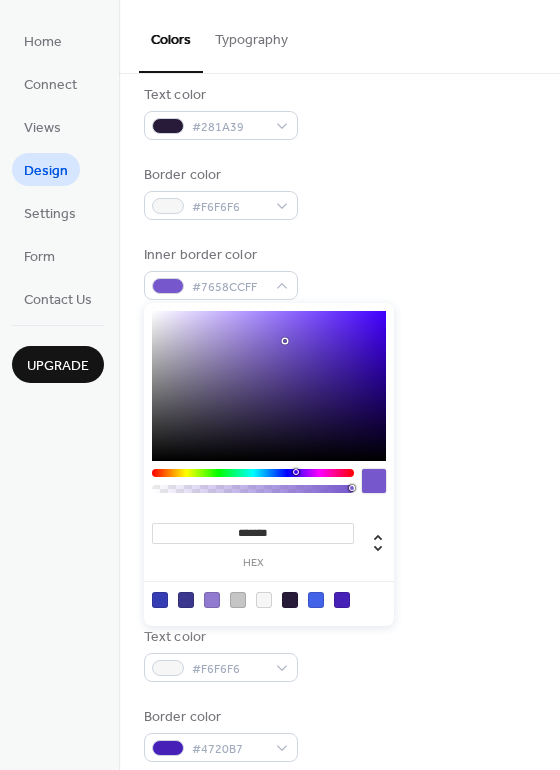 click at bounding box center (269, 386) 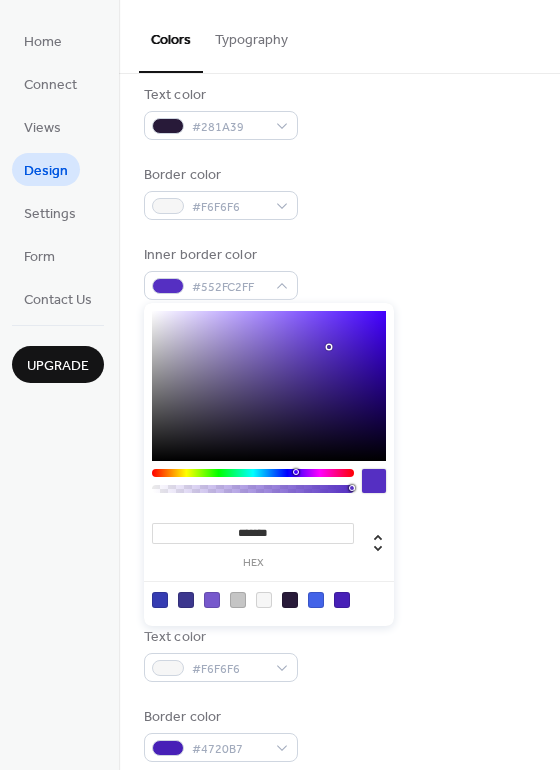 click at bounding box center (269, 386) 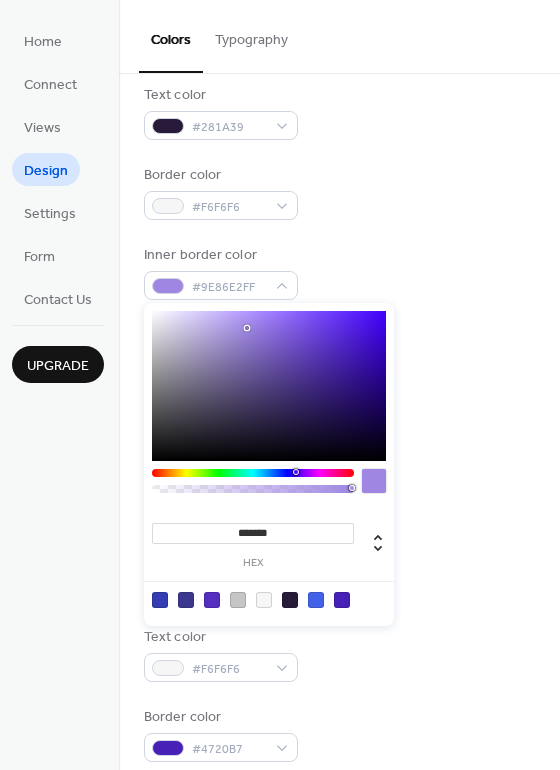 click at bounding box center (269, 386) 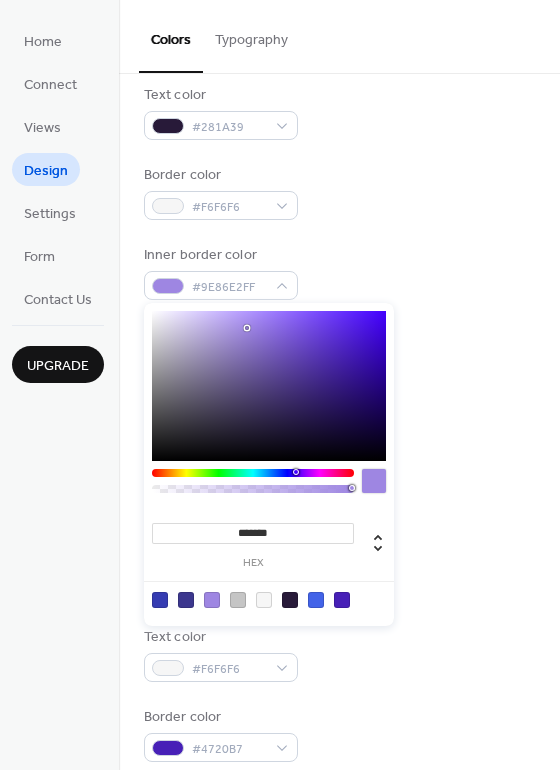 click at bounding box center (269, 386) 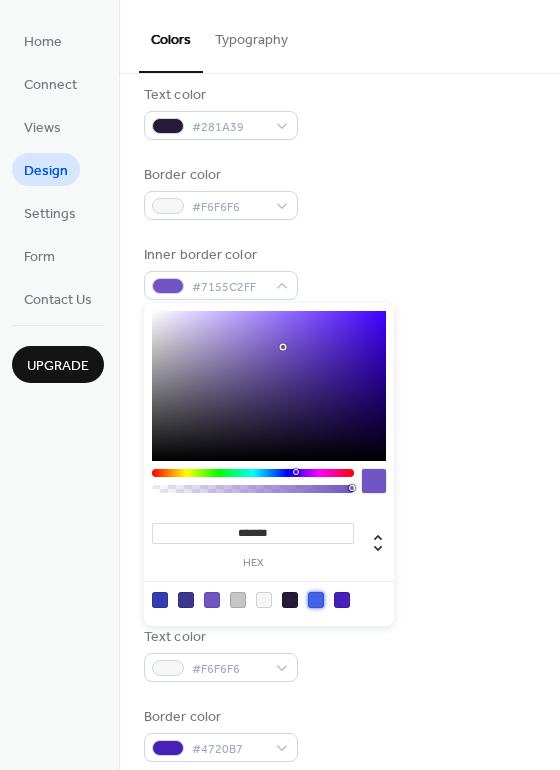 click at bounding box center [316, 600] 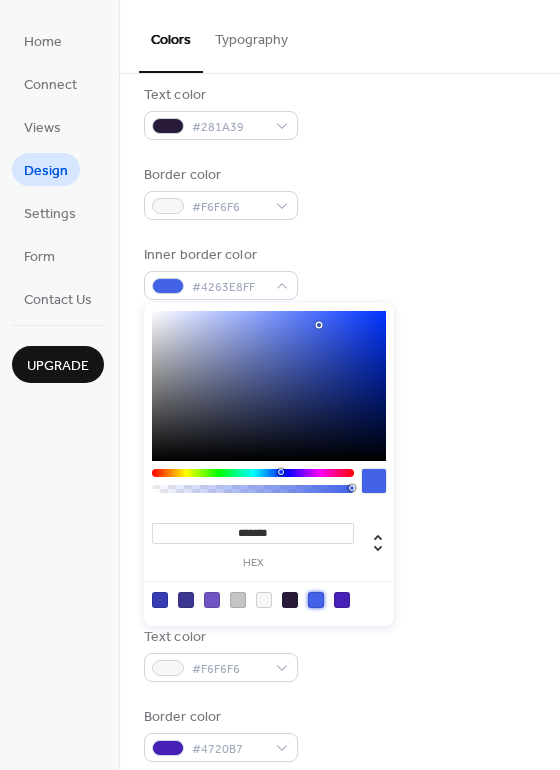 click on "Background color #4263E8FF" at bounding box center (339, 574) 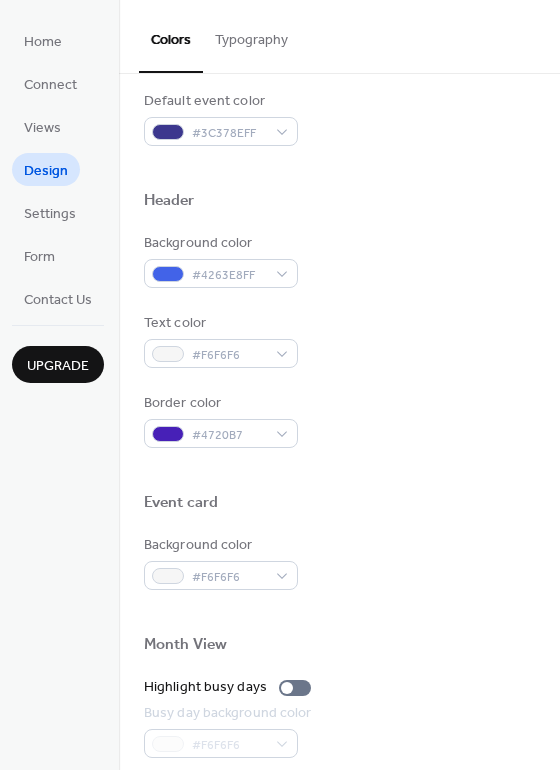 scroll, scrollTop: 0, scrollLeft: 0, axis: both 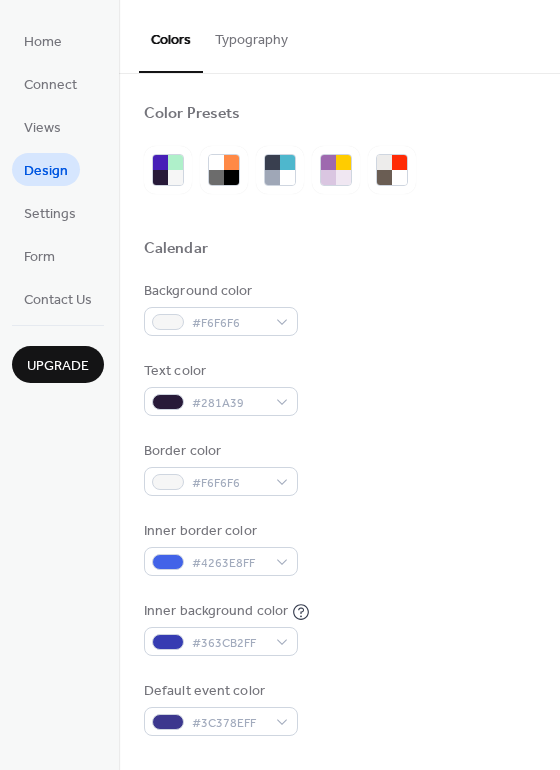 click at bounding box center (339, 758) 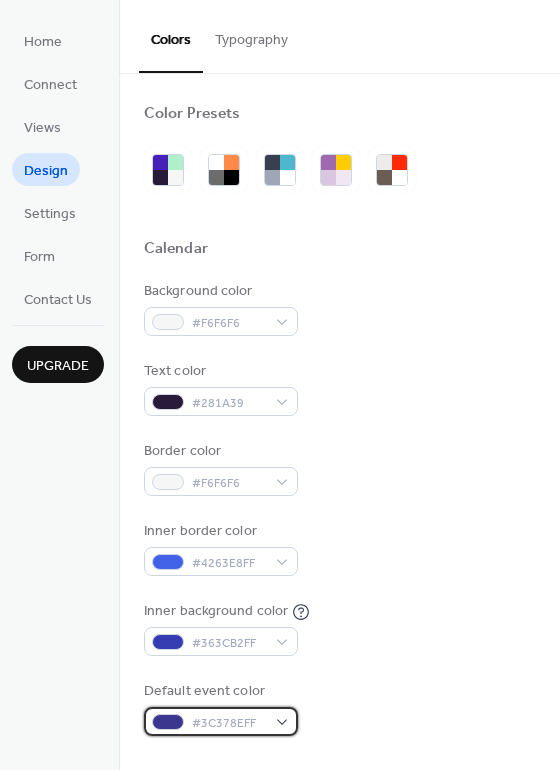 click on "#3C378EFF" at bounding box center [229, 723] 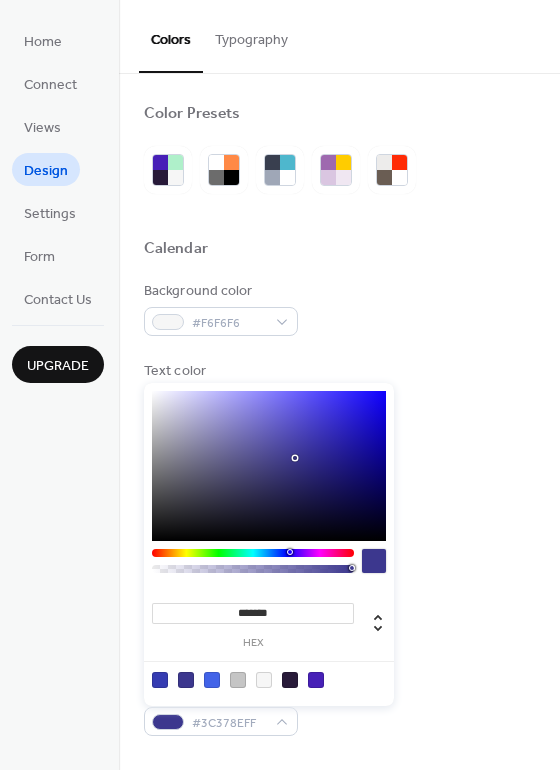 type on "*******" 